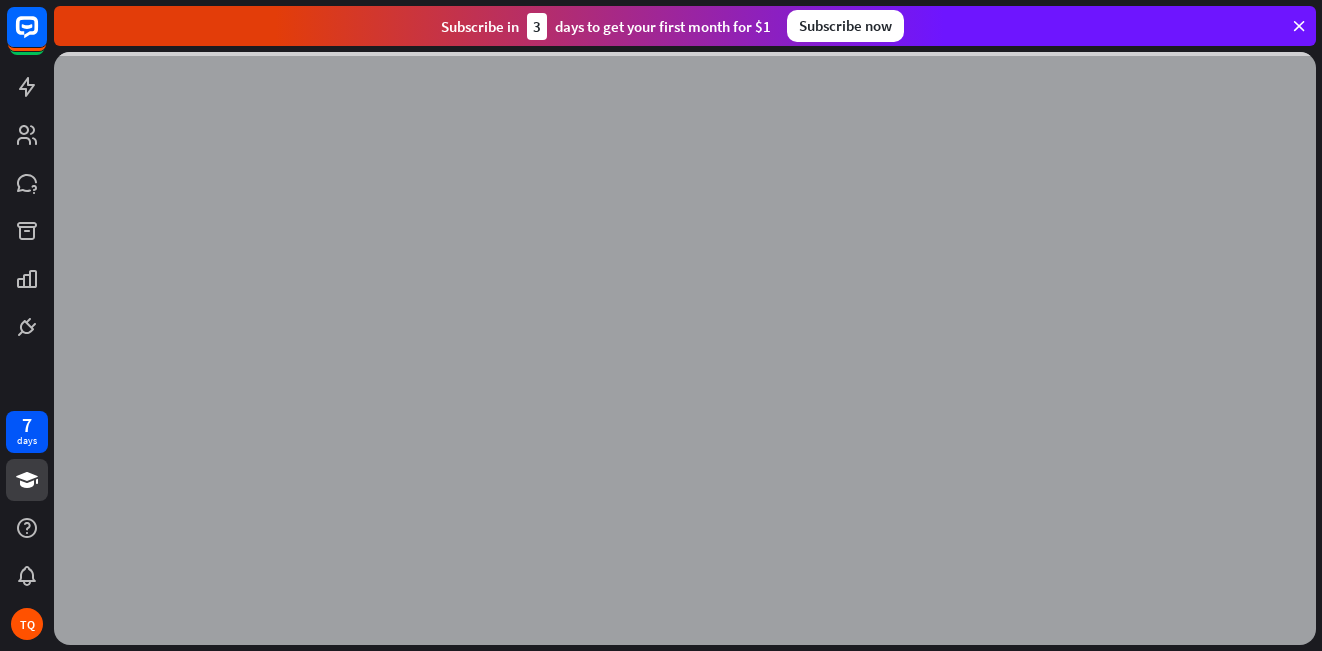 scroll, scrollTop: 0, scrollLeft: 0, axis: both 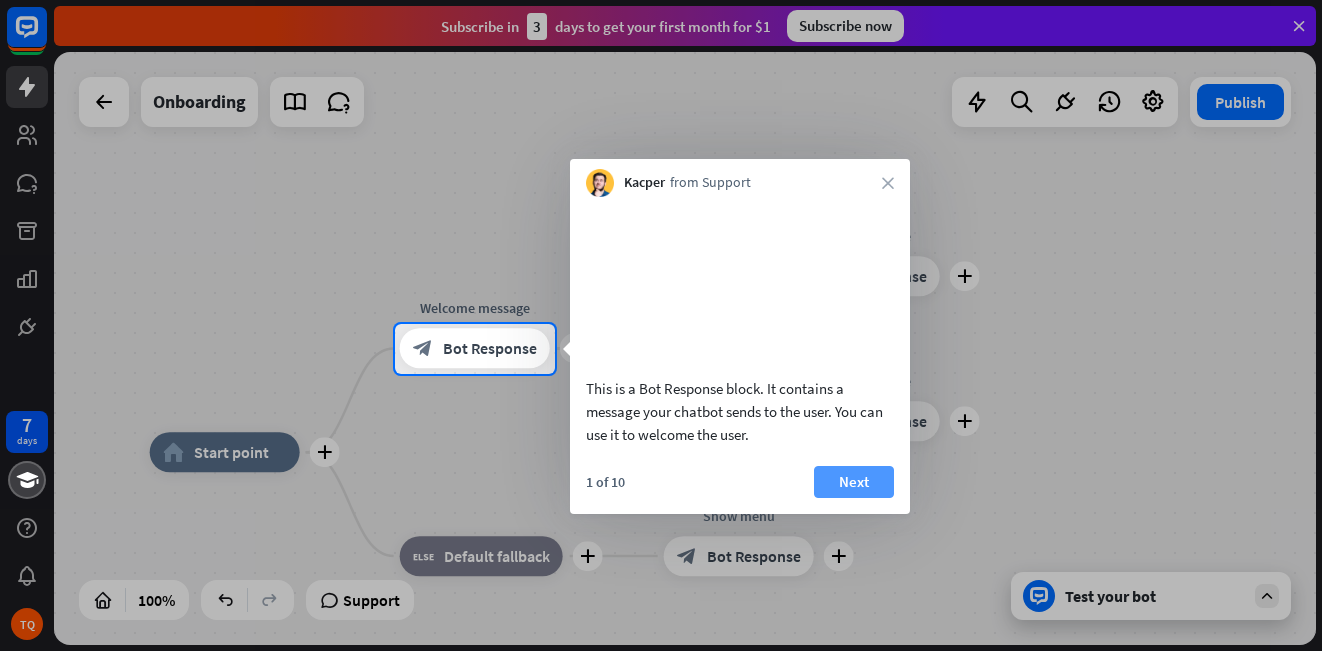 click on "Next" at bounding box center (854, 482) 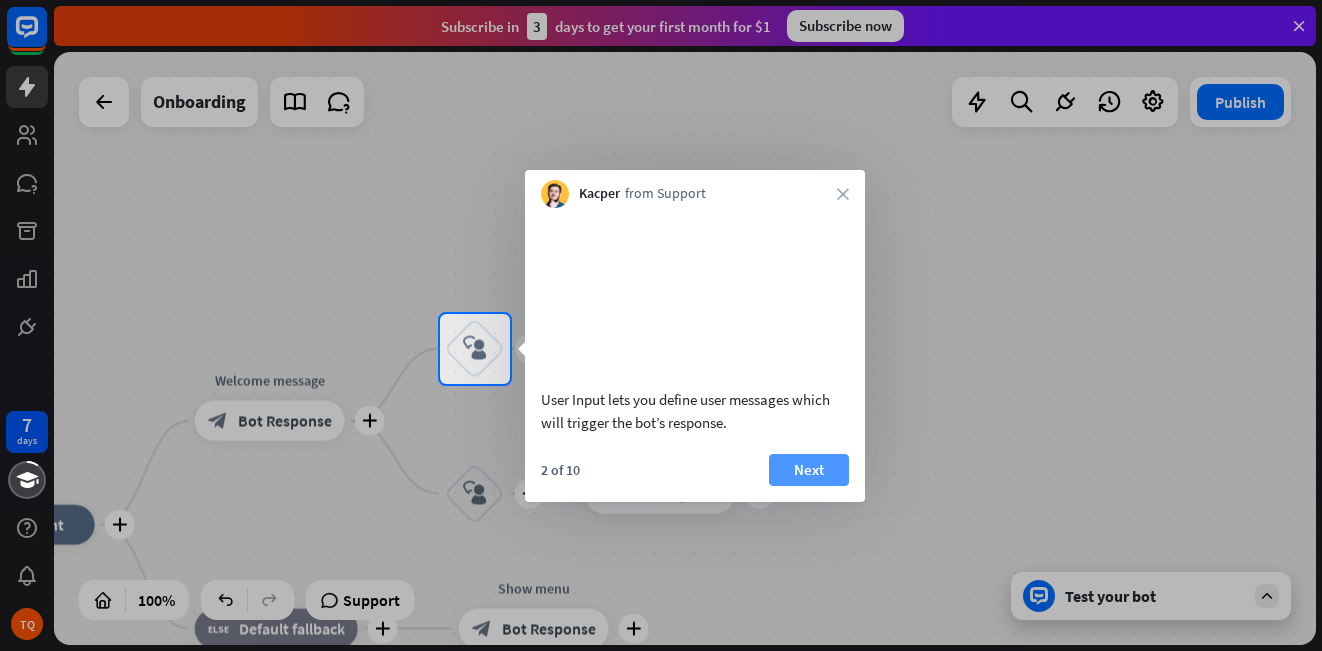 click on "Next" at bounding box center [809, 470] 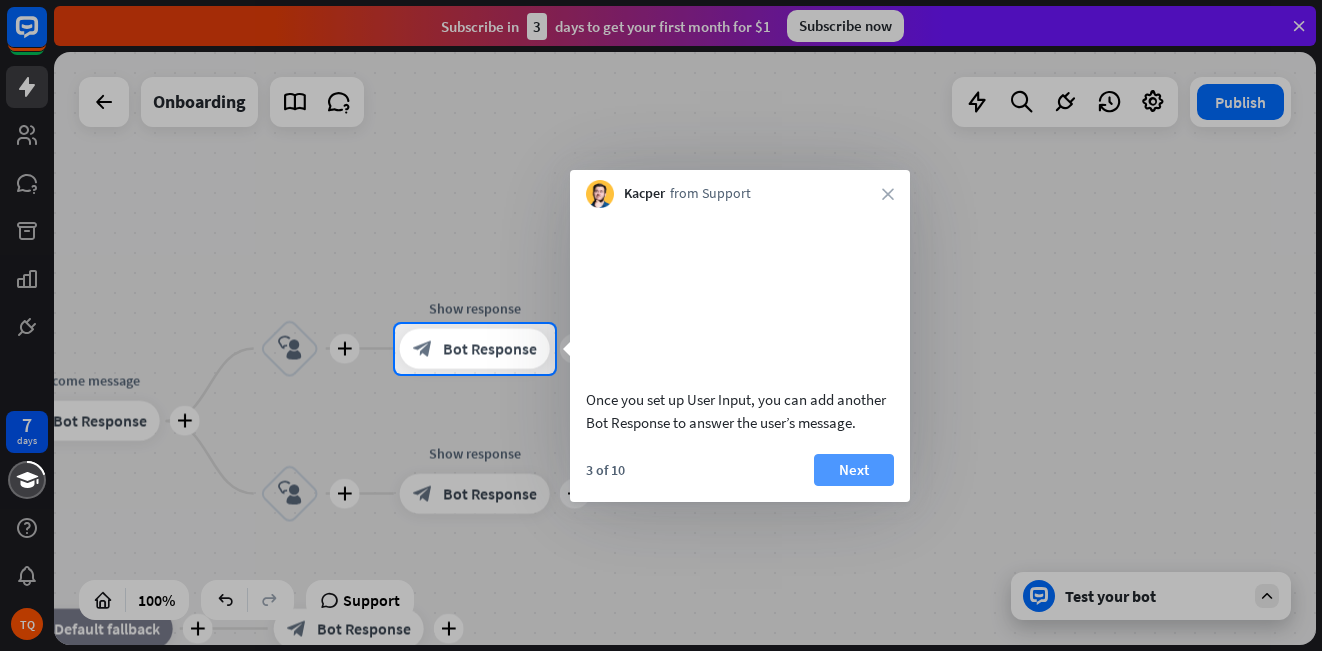 click on "Next" at bounding box center (854, 470) 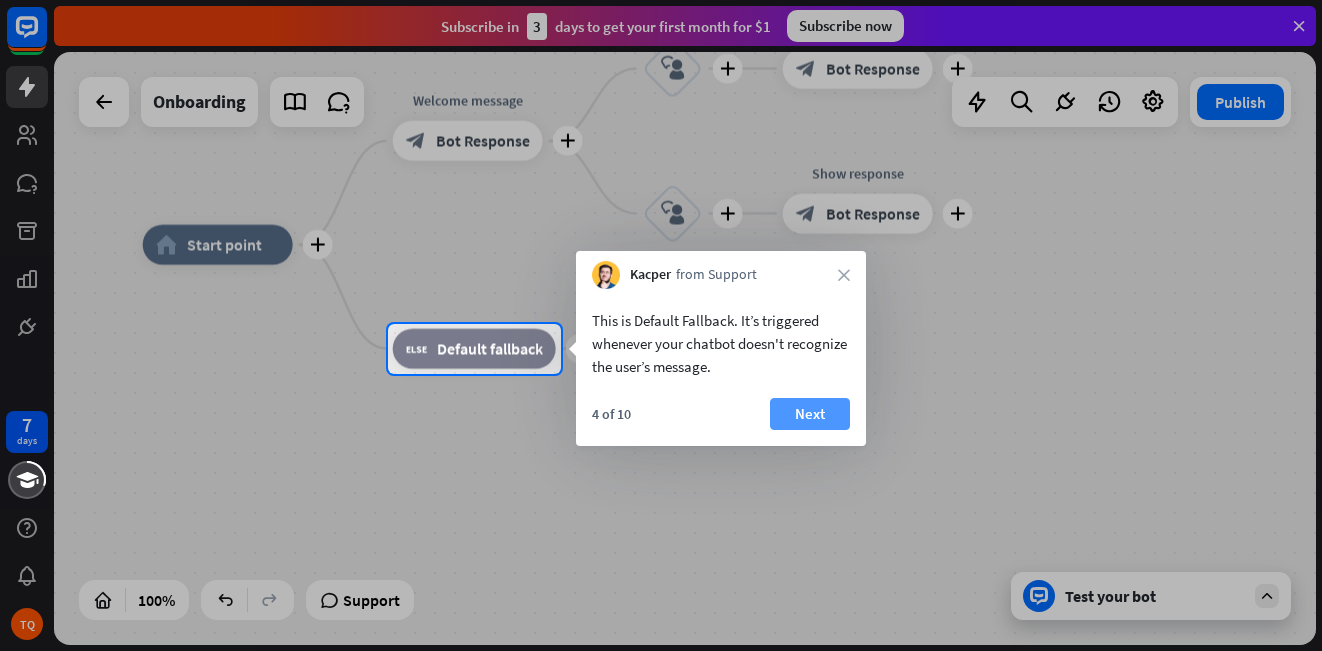 click on "Next" at bounding box center (810, 414) 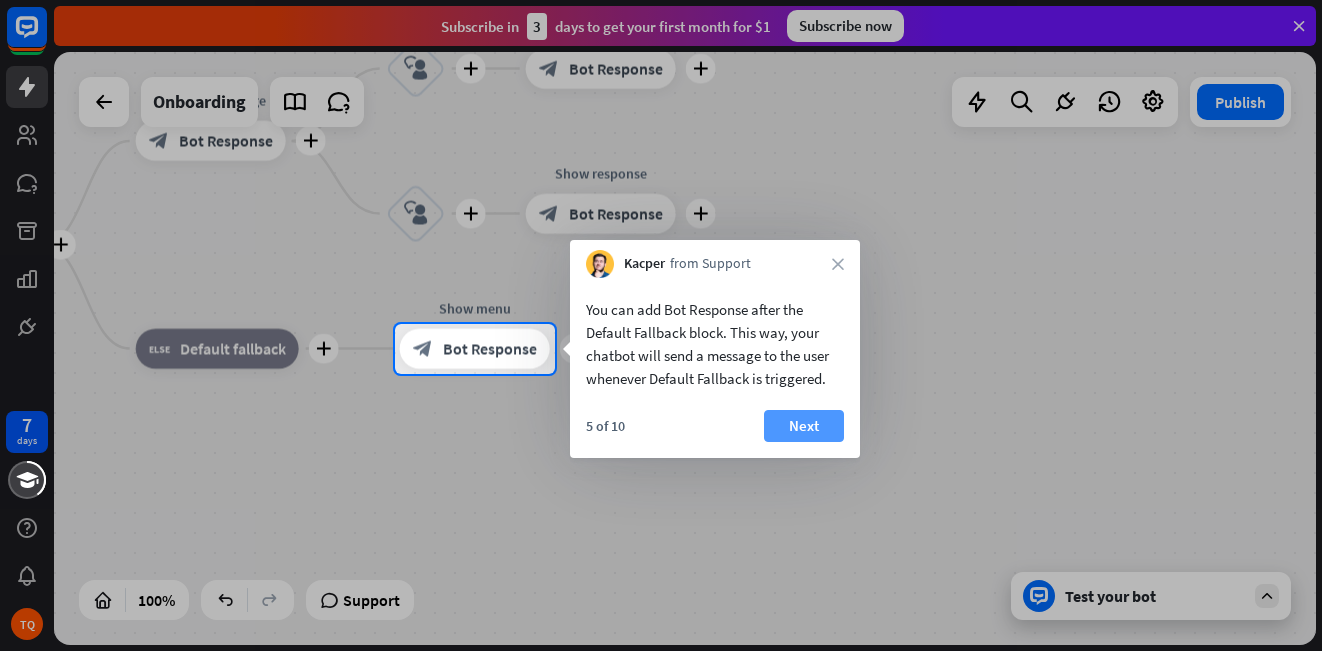 click on "Next" at bounding box center [804, 426] 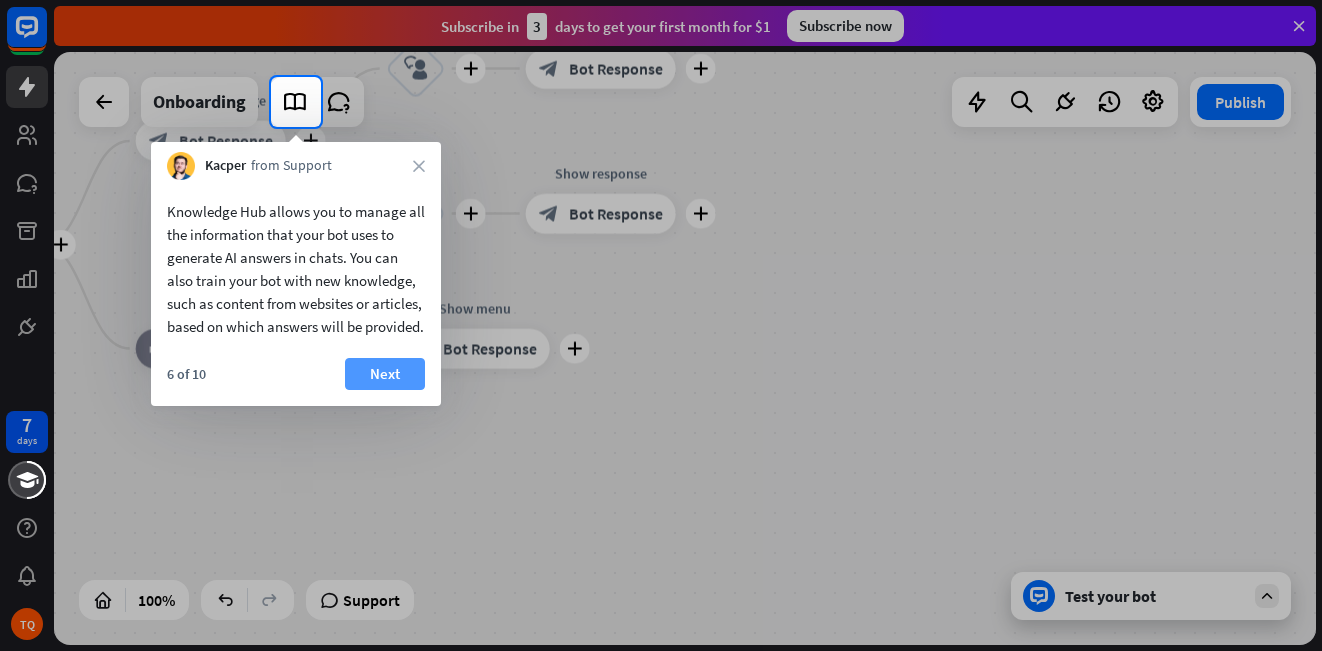 click on "Next" at bounding box center [385, 374] 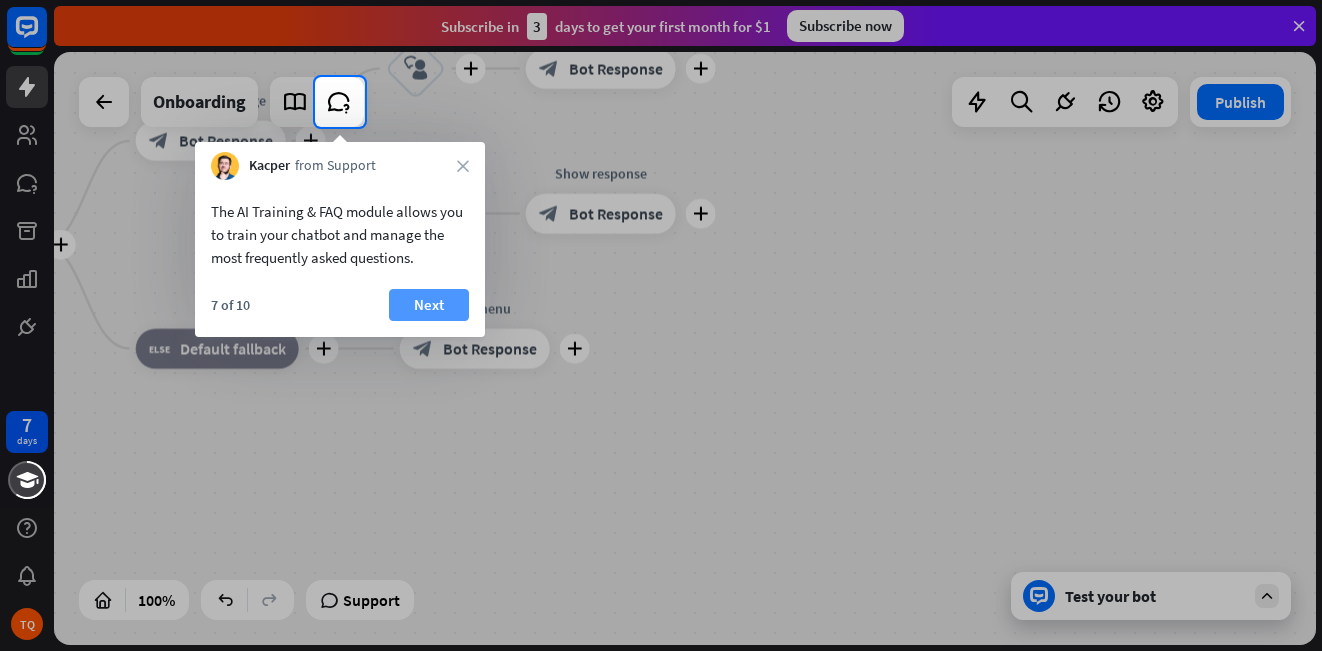 click on "Next" at bounding box center (429, 305) 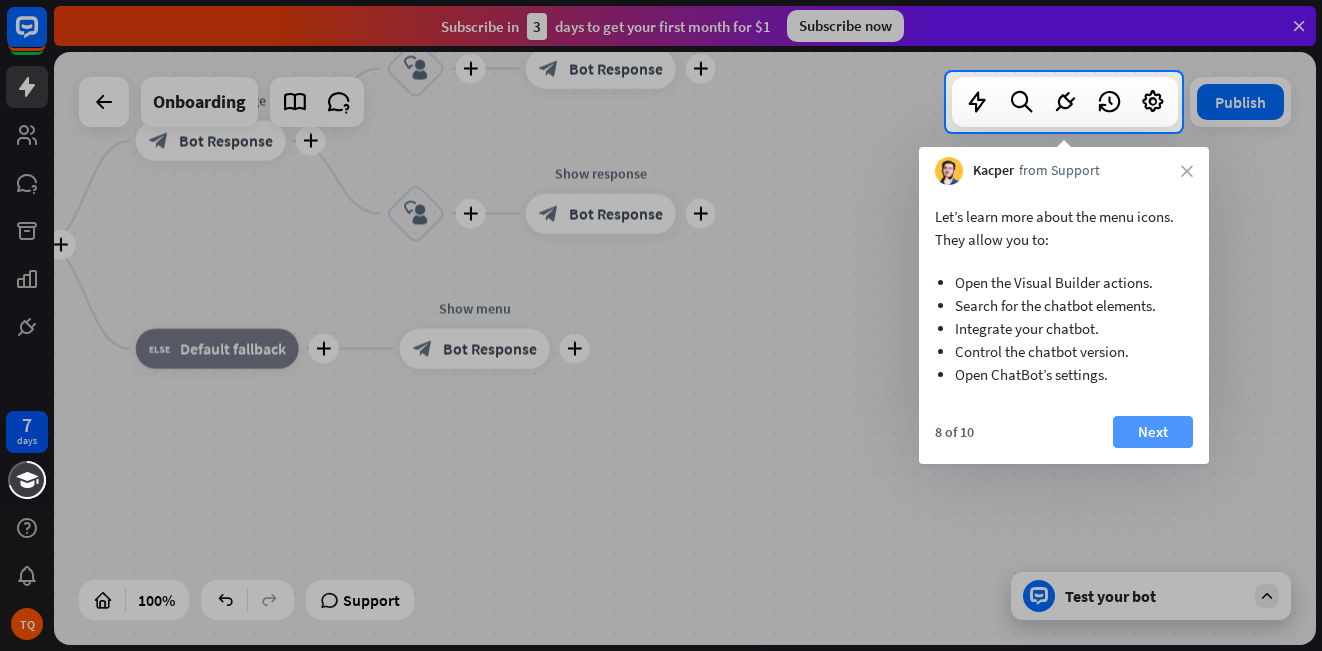 click on "Next" at bounding box center [1153, 432] 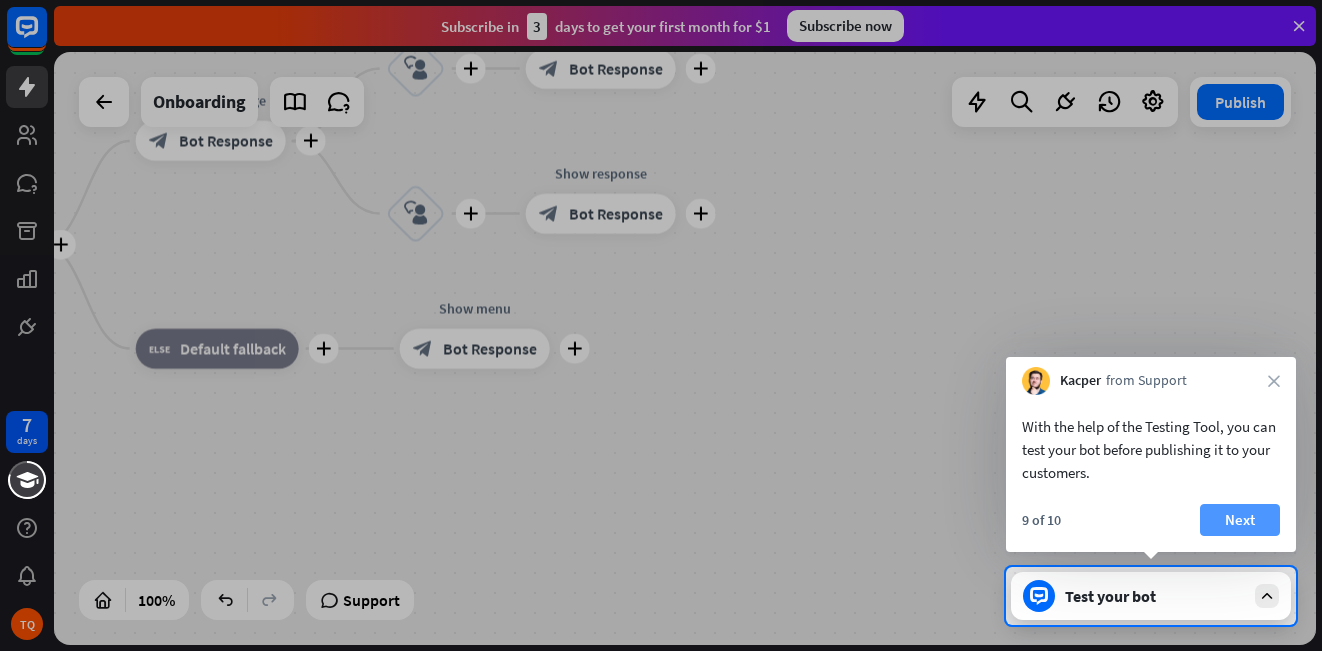 click on "Next" at bounding box center (1240, 520) 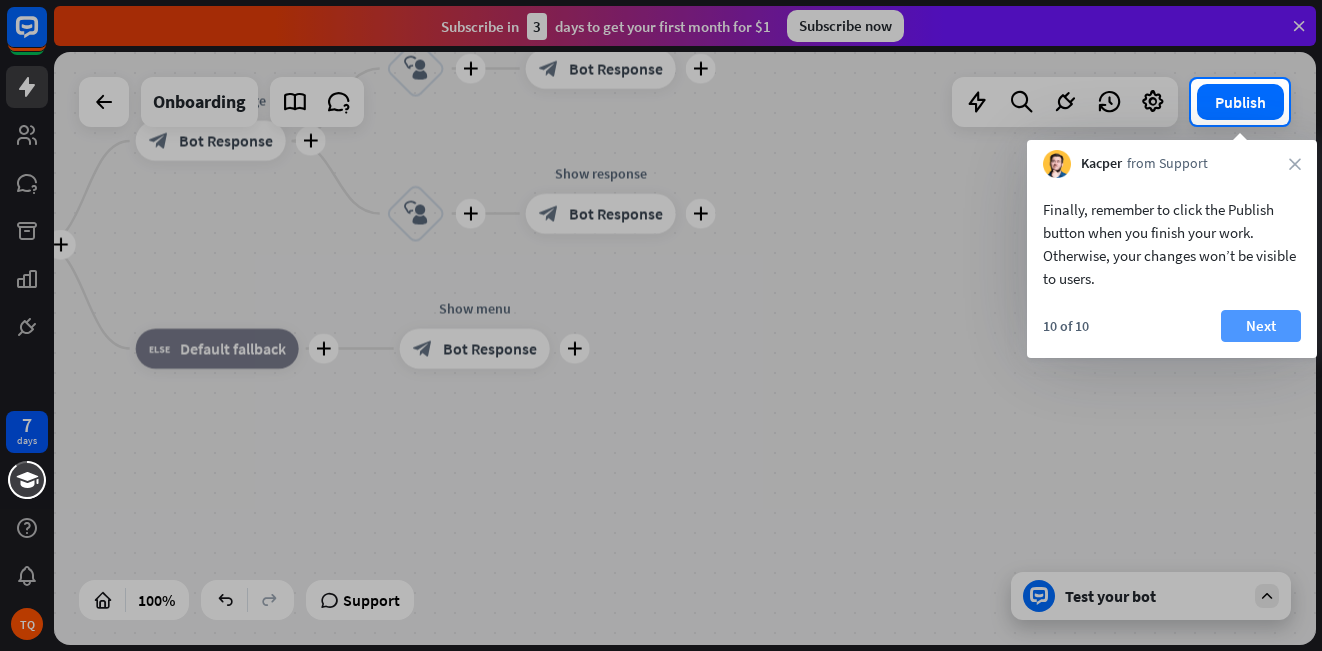 click on "Next" at bounding box center [1261, 326] 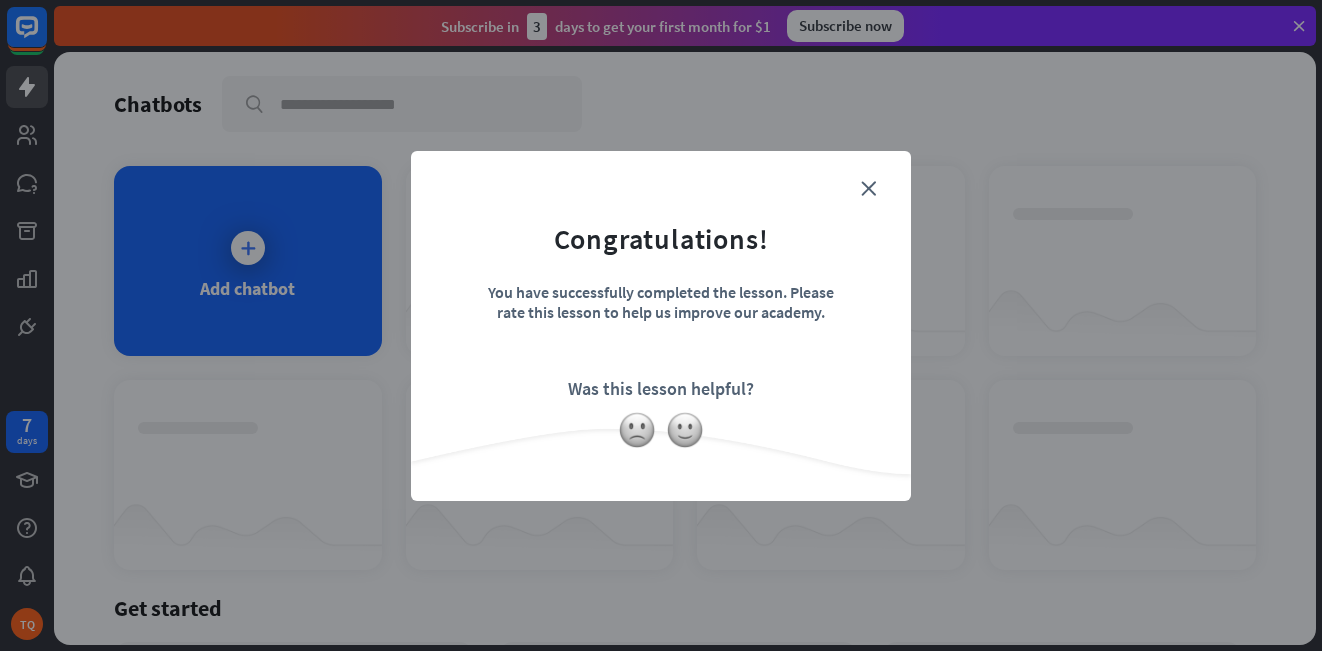 click on "Congratulations!
You have successfully completed the lesson.
Please rate this lesson to help us improve our
academy.
Was this lesson helpful?" at bounding box center (661, 295) 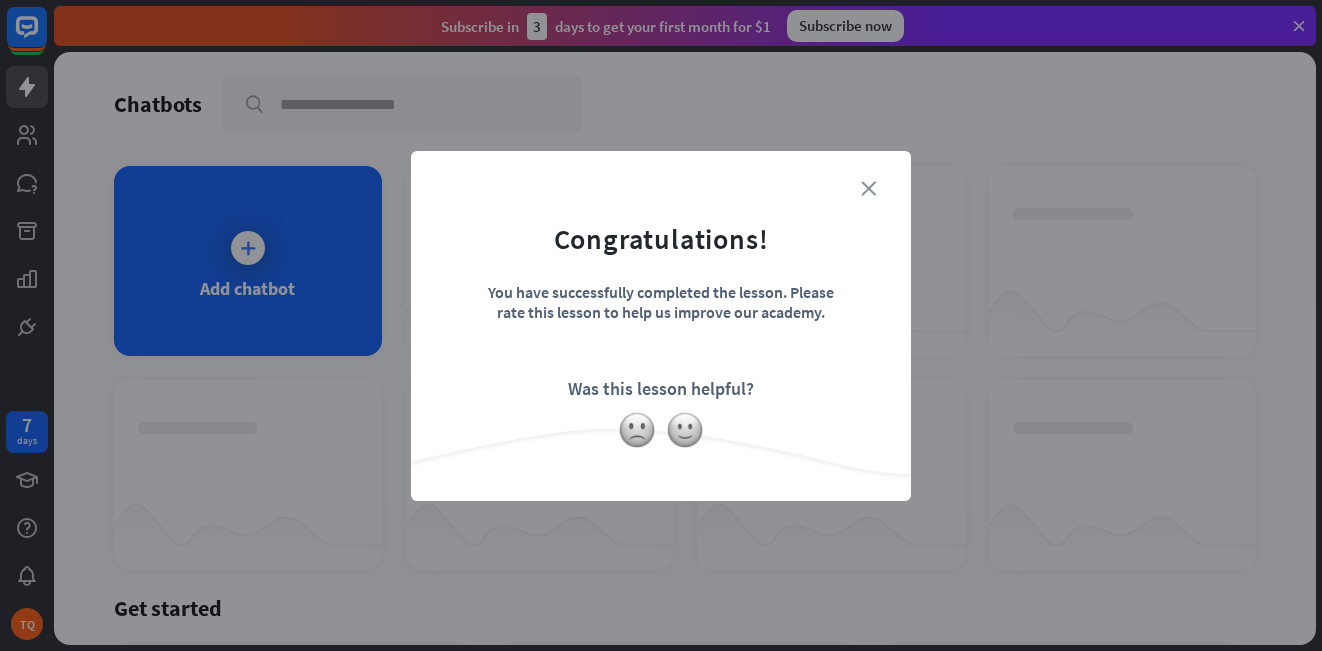 click on "close" at bounding box center [868, 188] 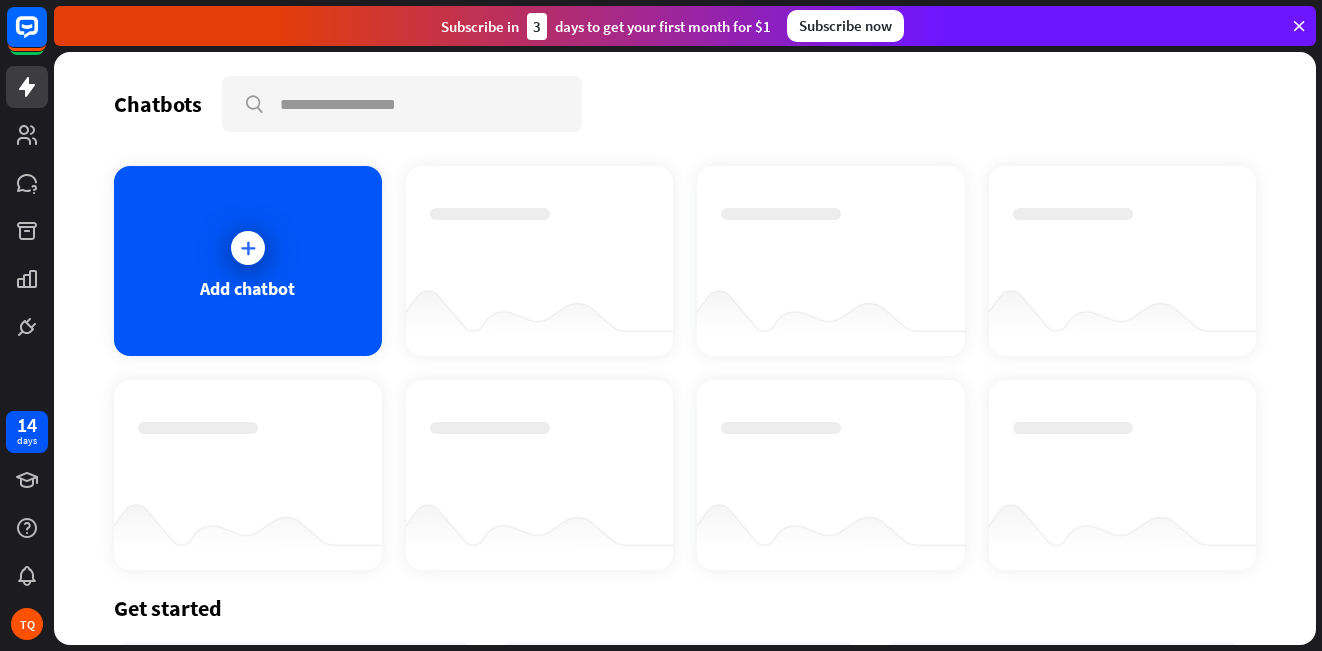 click at bounding box center [540, 316] 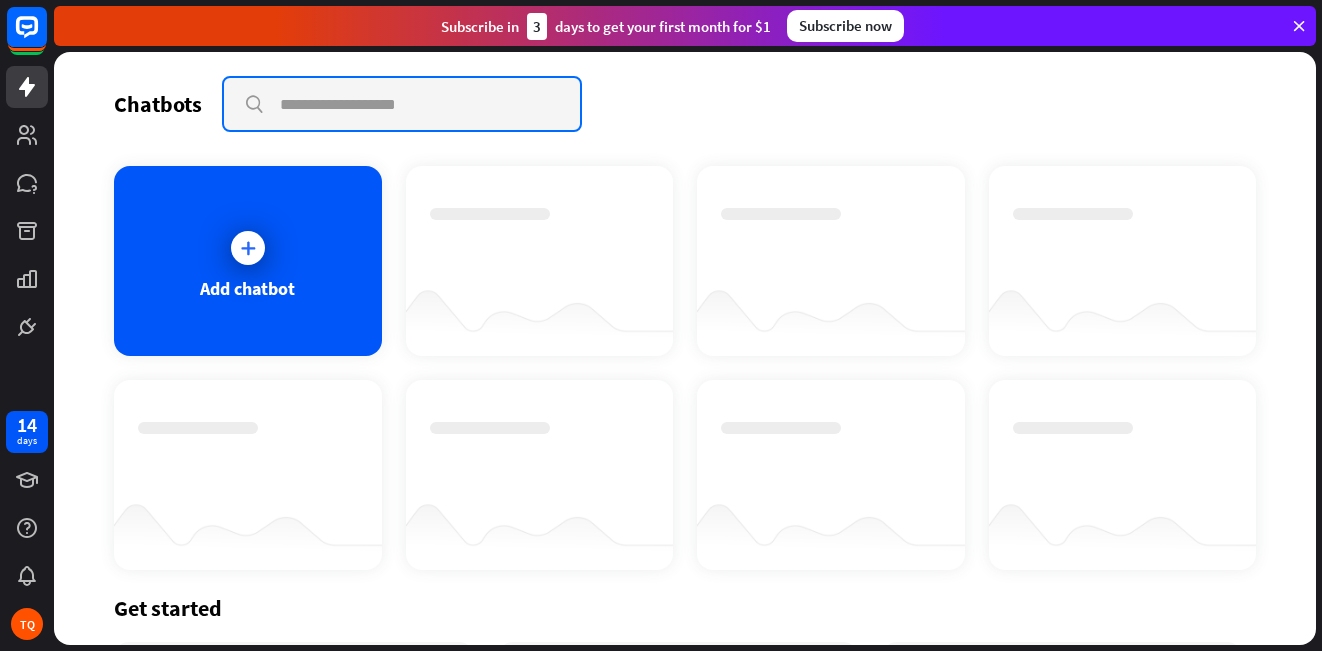 click at bounding box center (402, 104) 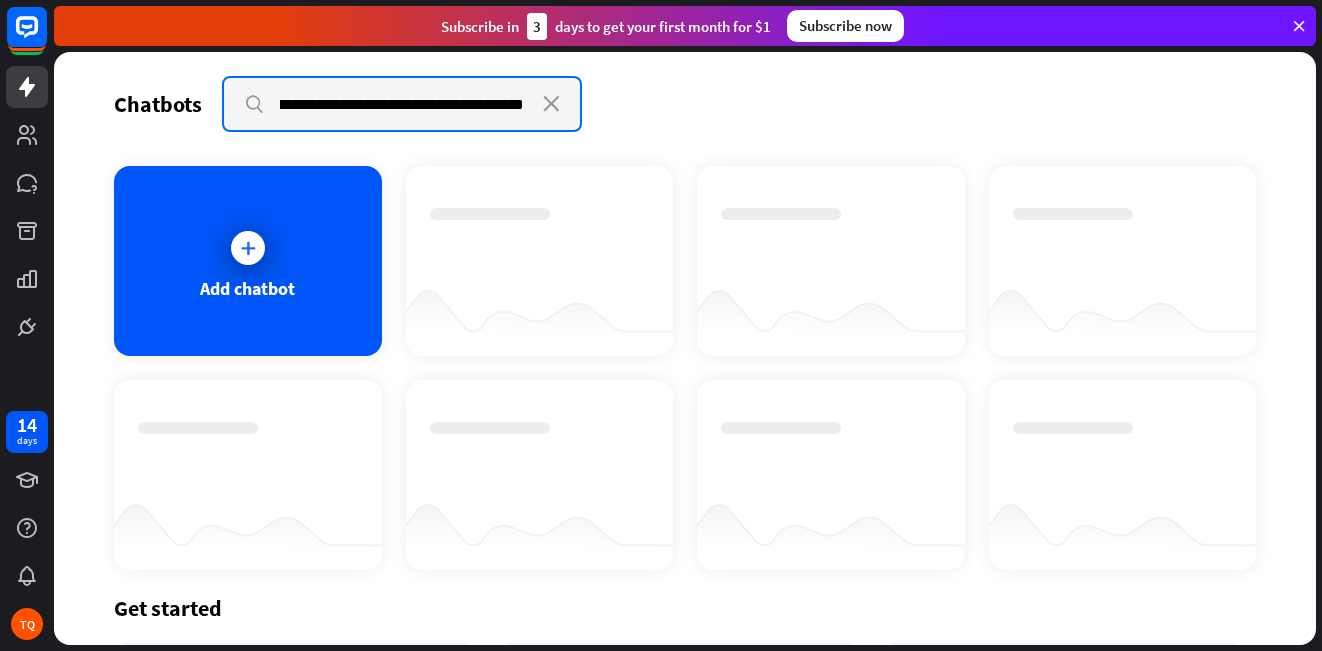 scroll, scrollTop: 0, scrollLeft: 296, axis: horizontal 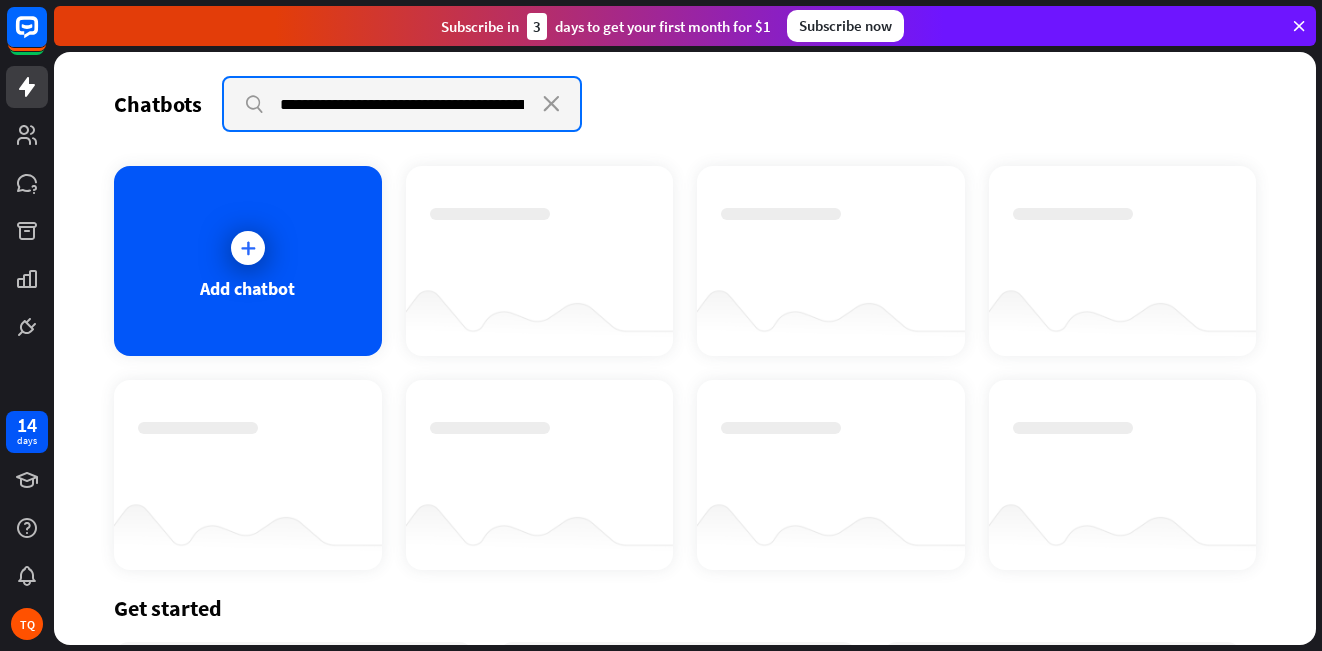 drag, startPoint x: 522, startPoint y: 109, endPoint x: 148, endPoint y: 96, distance: 374.22586 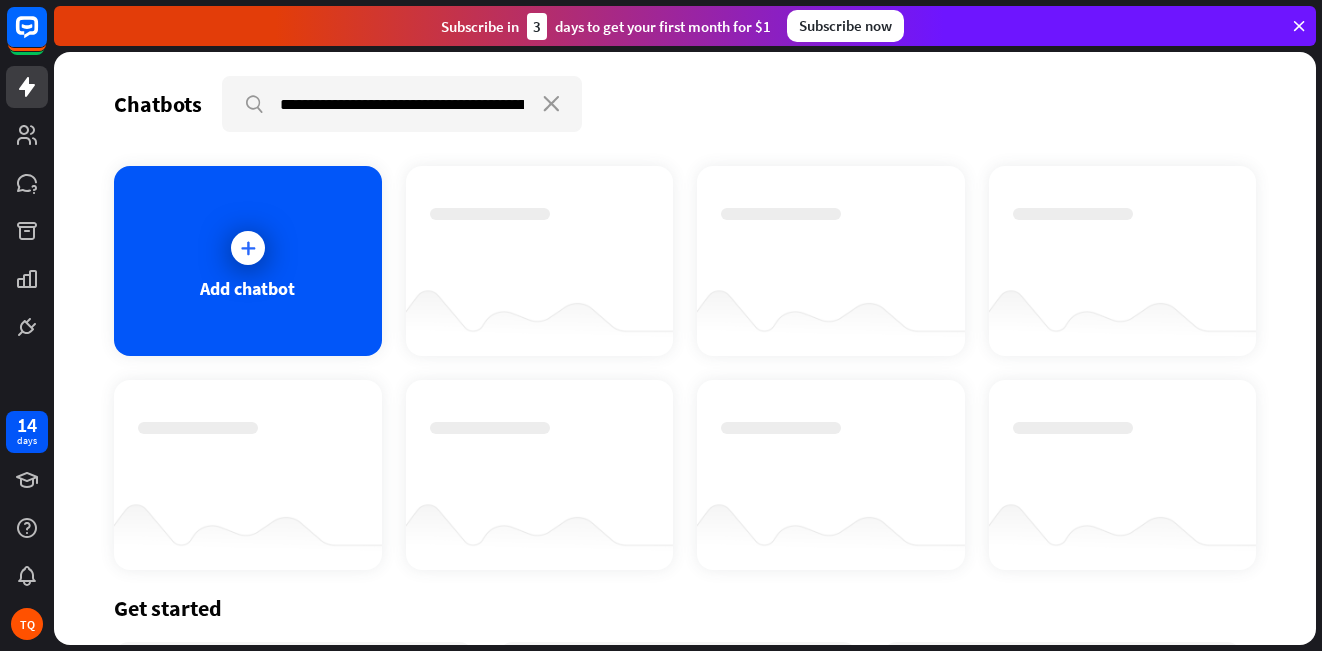 click on "Get started" at bounding box center [685, 608] 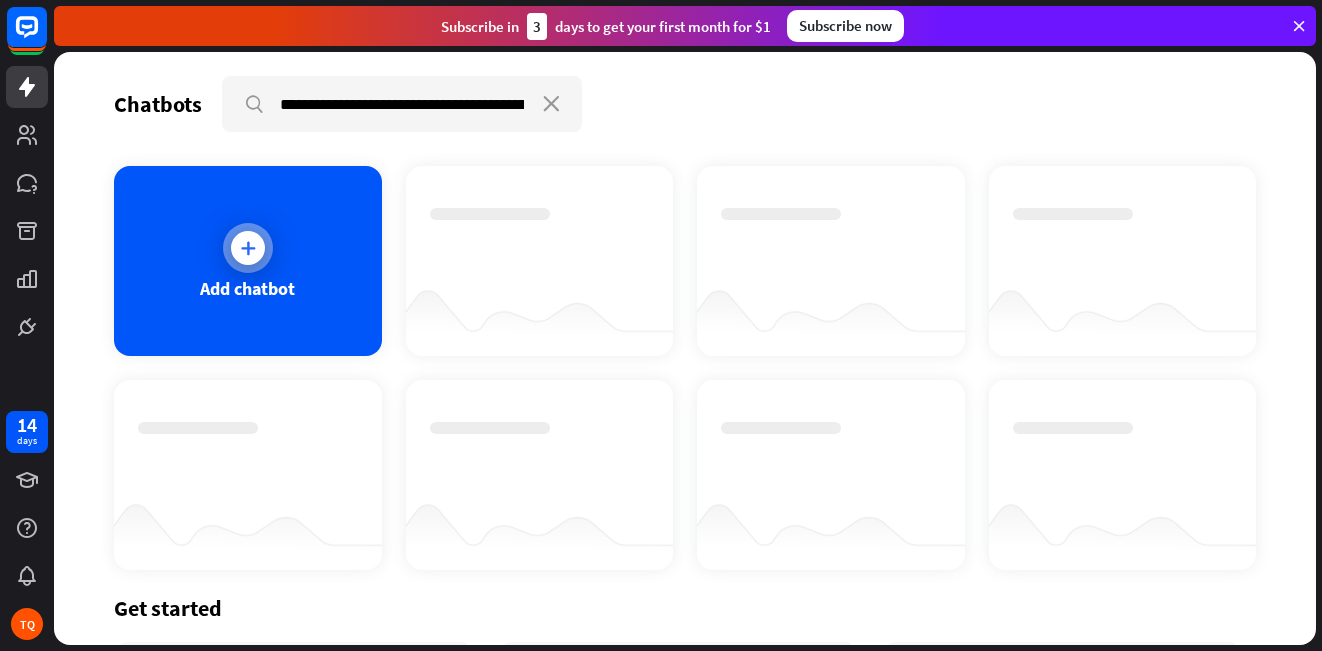 click at bounding box center (248, 248) 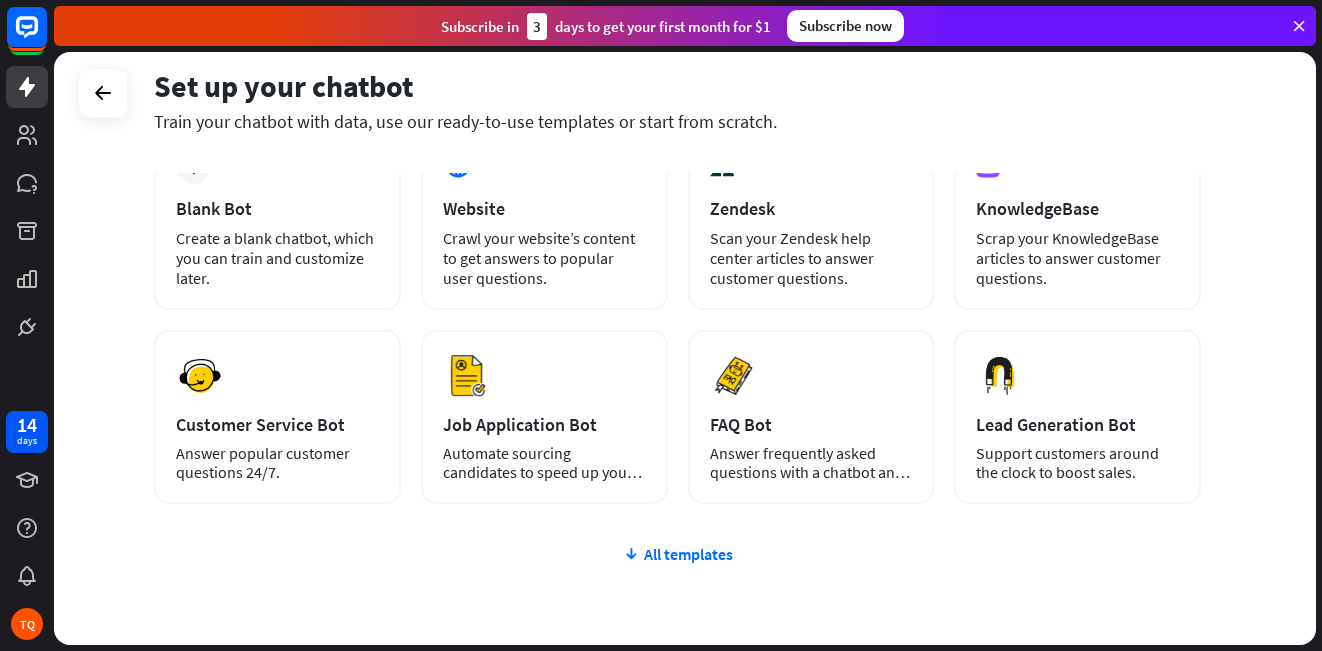 scroll, scrollTop: 142, scrollLeft: 0, axis: vertical 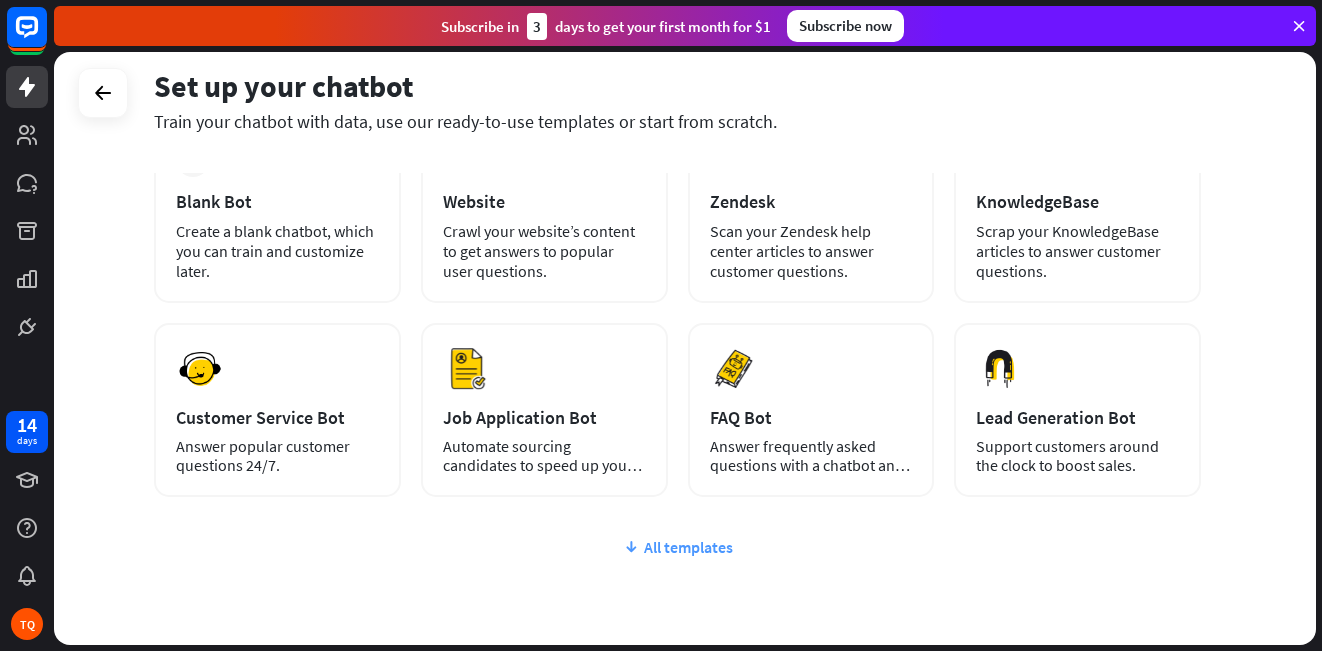 click on "All templates" at bounding box center (677, 547) 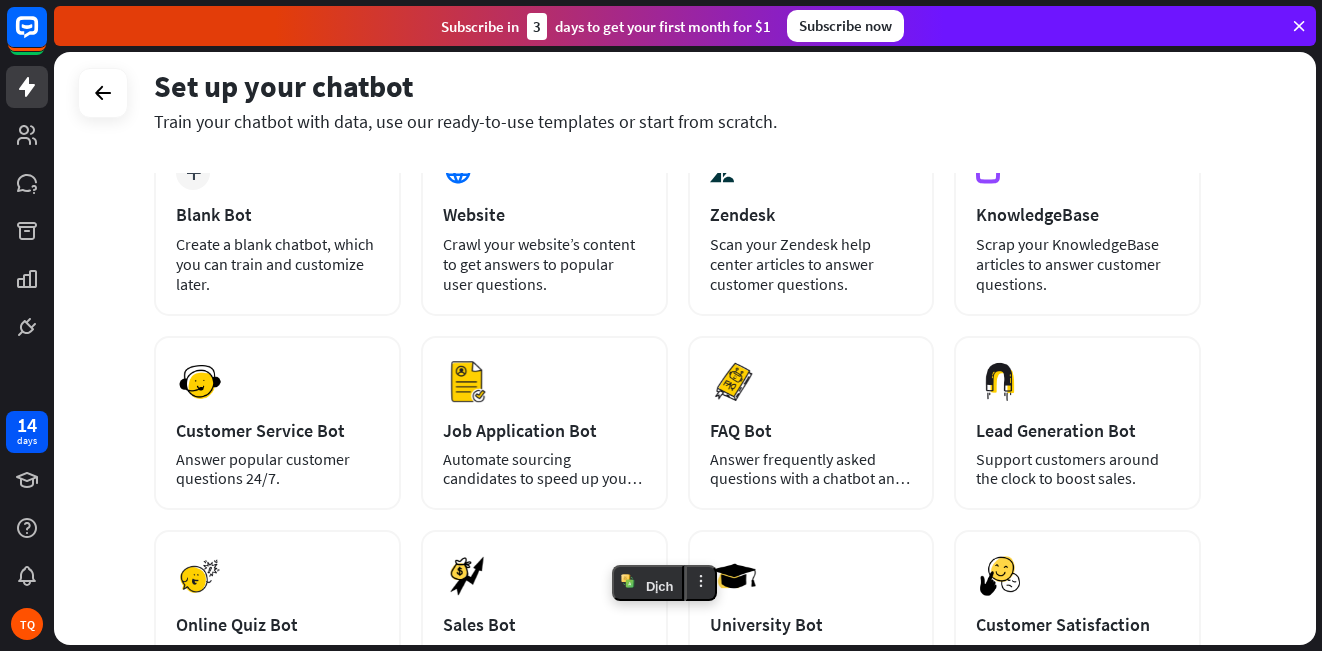 scroll, scrollTop: 132, scrollLeft: 0, axis: vertical 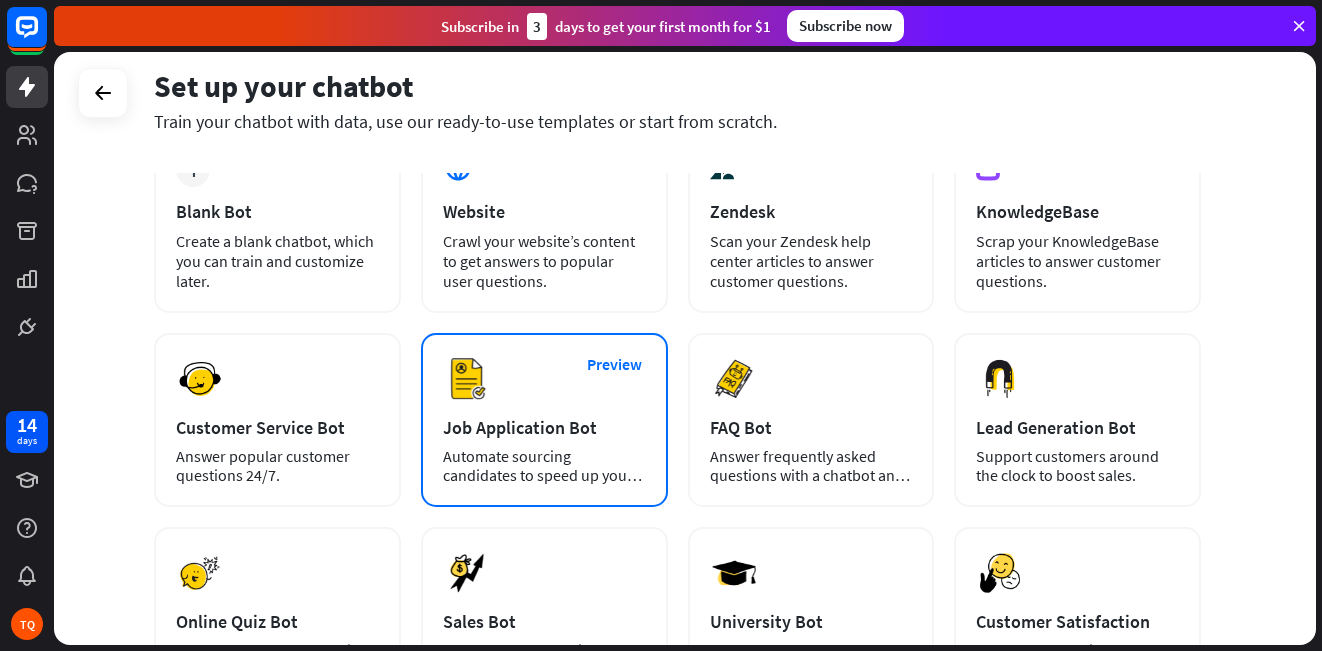 click on "Job Application Bot" at bounding box center (544, 427) 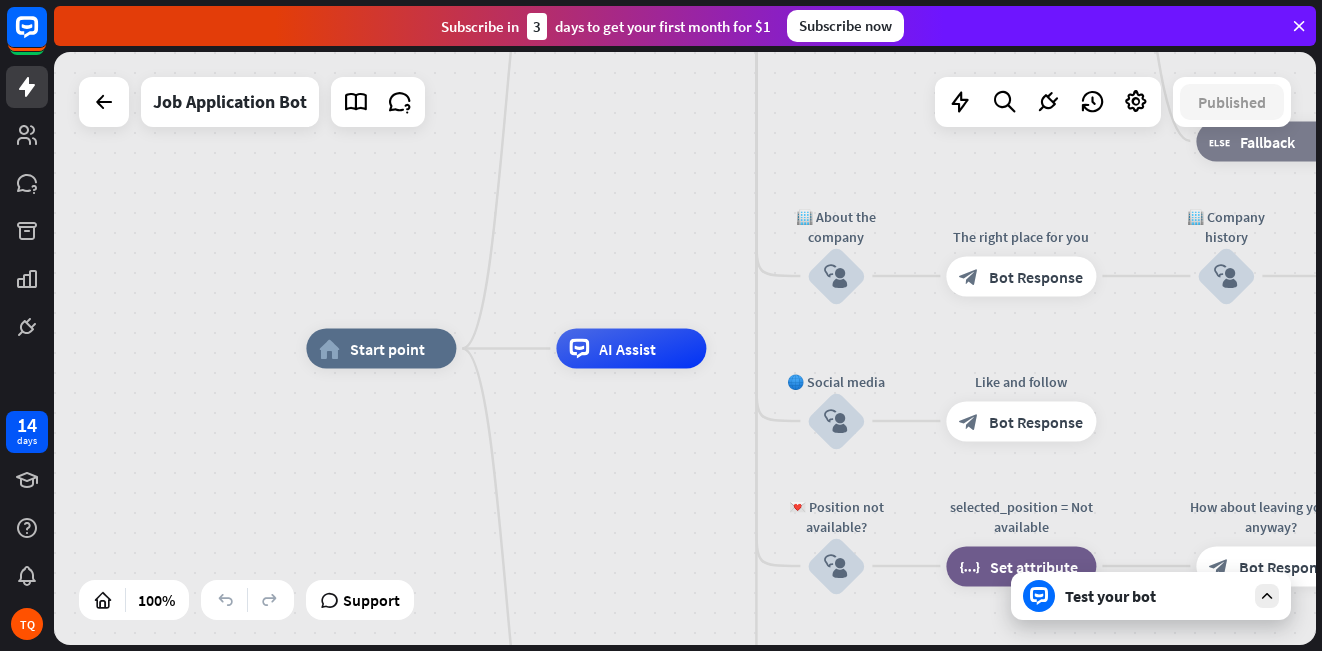 click on "home_2   Start point                 Welcome message   block_bot_response   Bot Response                 ✨ Main menu   block_user_input                 Main menu   block_bot_response   Bot Response                 🔥 Apply now — start   block_user_input                 Ready to proceed?   block_bot_response   Bot Response                 👍 Yes, let’s go   block_user_input                 Collect information   block_question   Question                   block_success   Success                 🔥 Apply now — check information   block_bot_response   Bot Response                 👍 Yes, proceed   block_user_input                 📎 Attach résumé   block_bot_response   Bot Response                 Document   block_attachment                 📎 Attach photo   block_bot_response   Bot Response                 Image   block_attachment                 📎 Attach video   block_bot_response   Bot Response                 Video   block_attachment                 Summary" at bounding box center [685, 348] 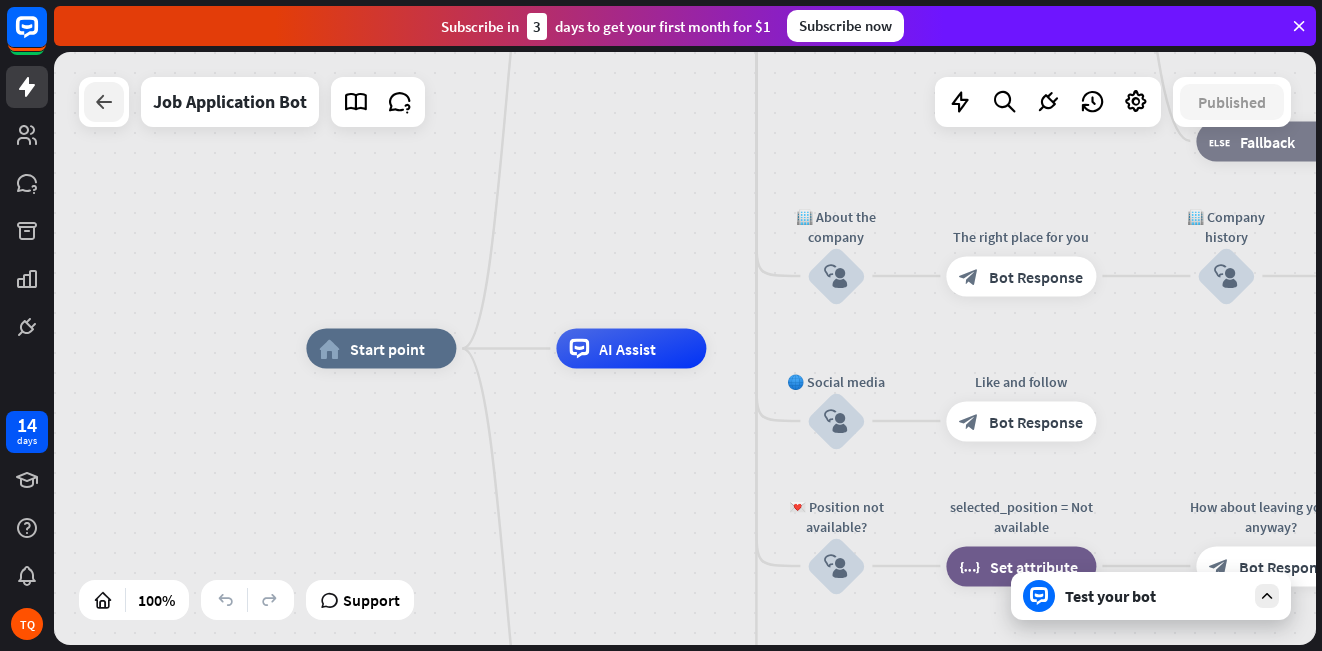 click at bounding box center (104, 102) 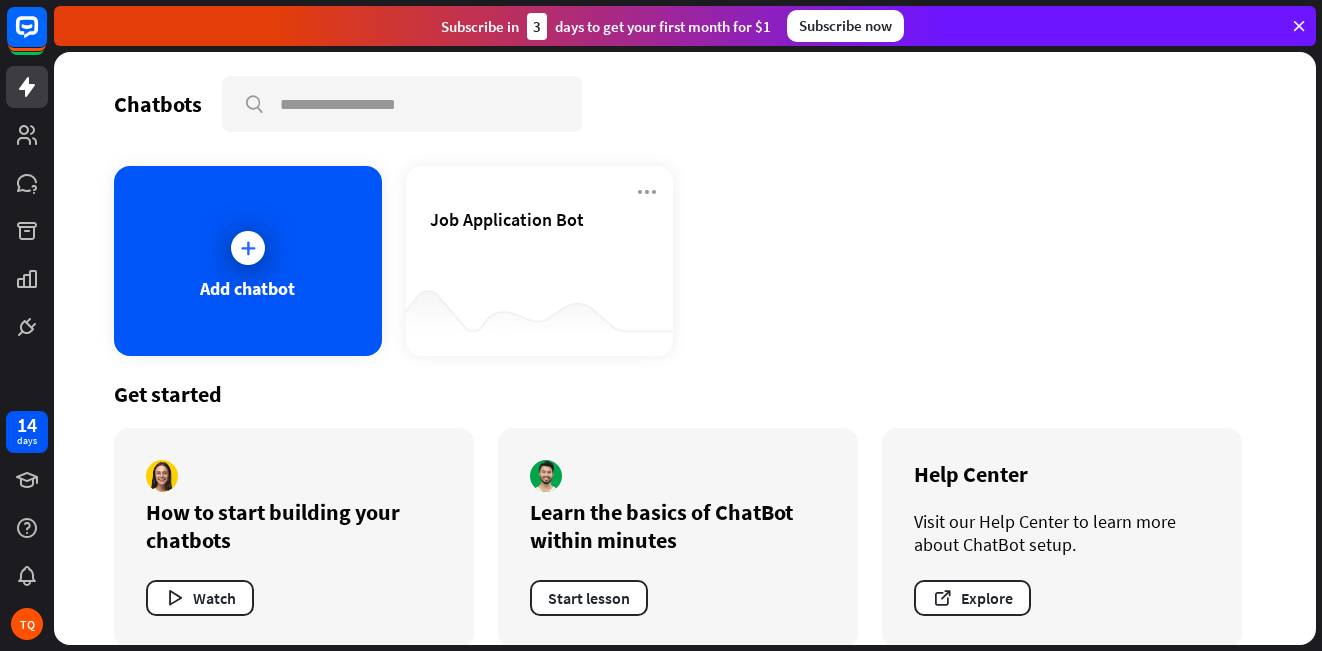 click on "Chatbots   search         Add chatbot
Job Application Bot
Get started
How to start building your chatbots
Watch
Learn the basics of ChatBot within minutes
Start lesson
Help Center
Visit our Help Center to learn more about ChatBot
setup.
Explore" at bounding box center (685, 348) 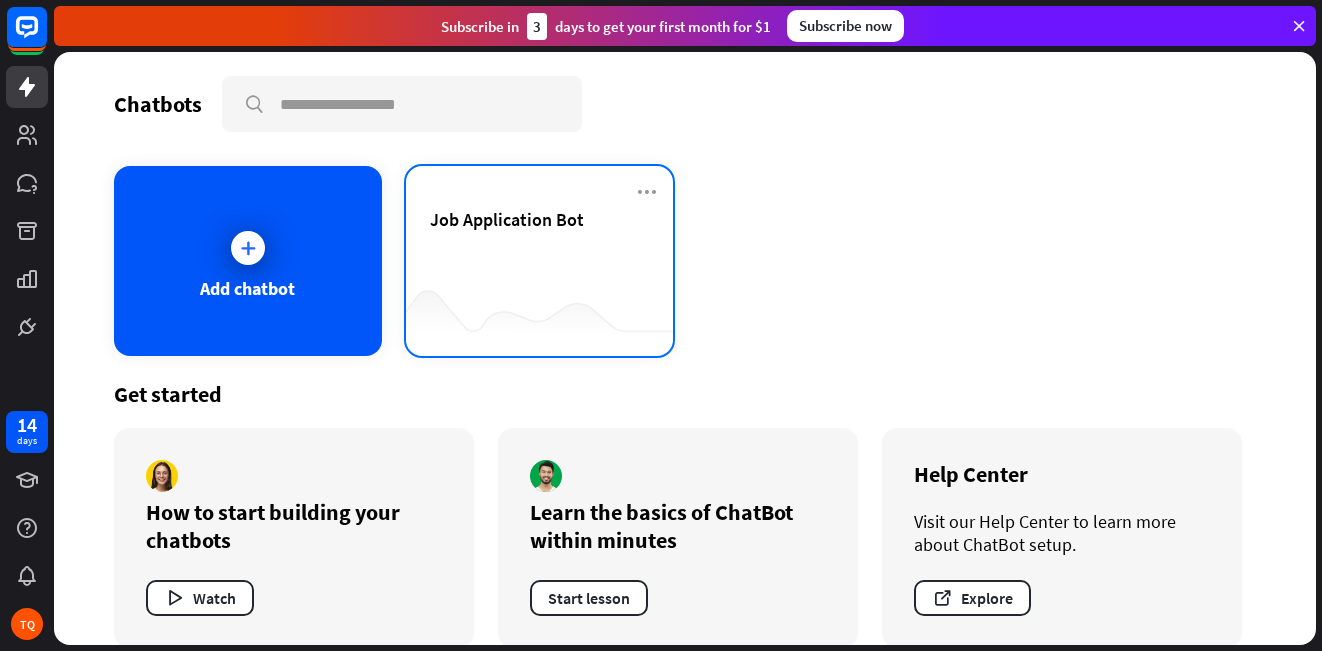 click on "Job Application Bot" at bounding box center [540, 243] 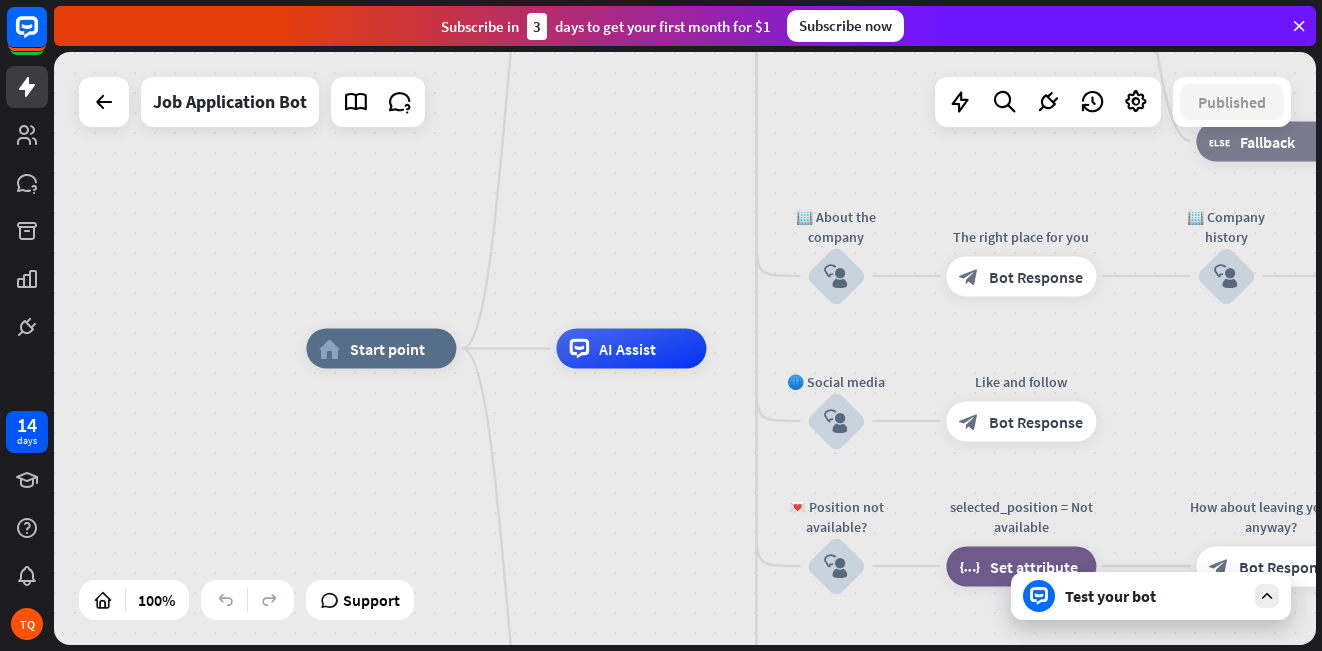 click on "home_2   Start point                 Welcome message   block_bot_response   Bot Response                 ✨ Main menu   block_user_input                 Main menu   block_bot_response   Bot Response                 🔥 Apply now — start   block_user_input                 Ready to proceed?   block_bot_response   Bot Response                 👍 Yes, let’s go   block_user_input                 Collect information   block_question   Question                   block_success   Success                 🔥 Apply now — check information   block_bot_response   Bot Response                 👍 Yes, proceed   block_user_input                 📎 Attach résumé   block_bot_response   Bot Response                 Document   block_attachment                 📎 Attach photo   block_bot_response   Bot Response                 Image   block_attachment                 📎 Attach video   block_bot_response   Bot Response                 Video   block_attachment                 Summary" at bounding box center [685, 348] 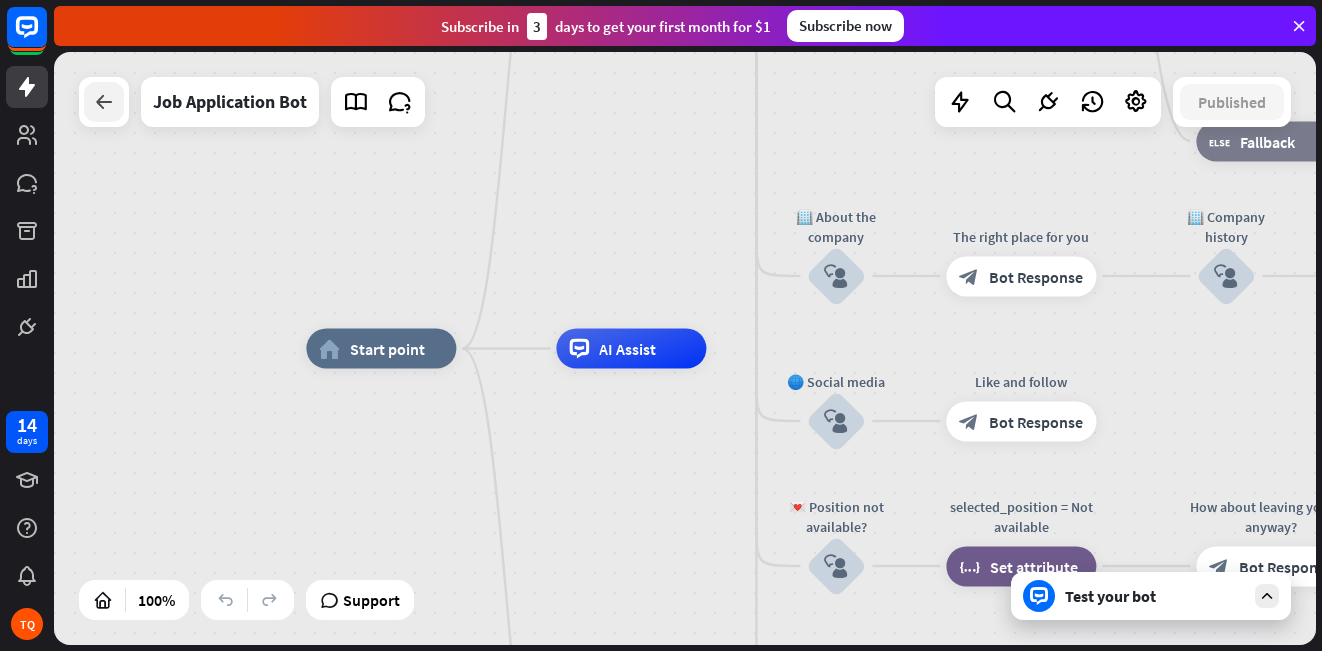 click at bounding box center (104, 102) 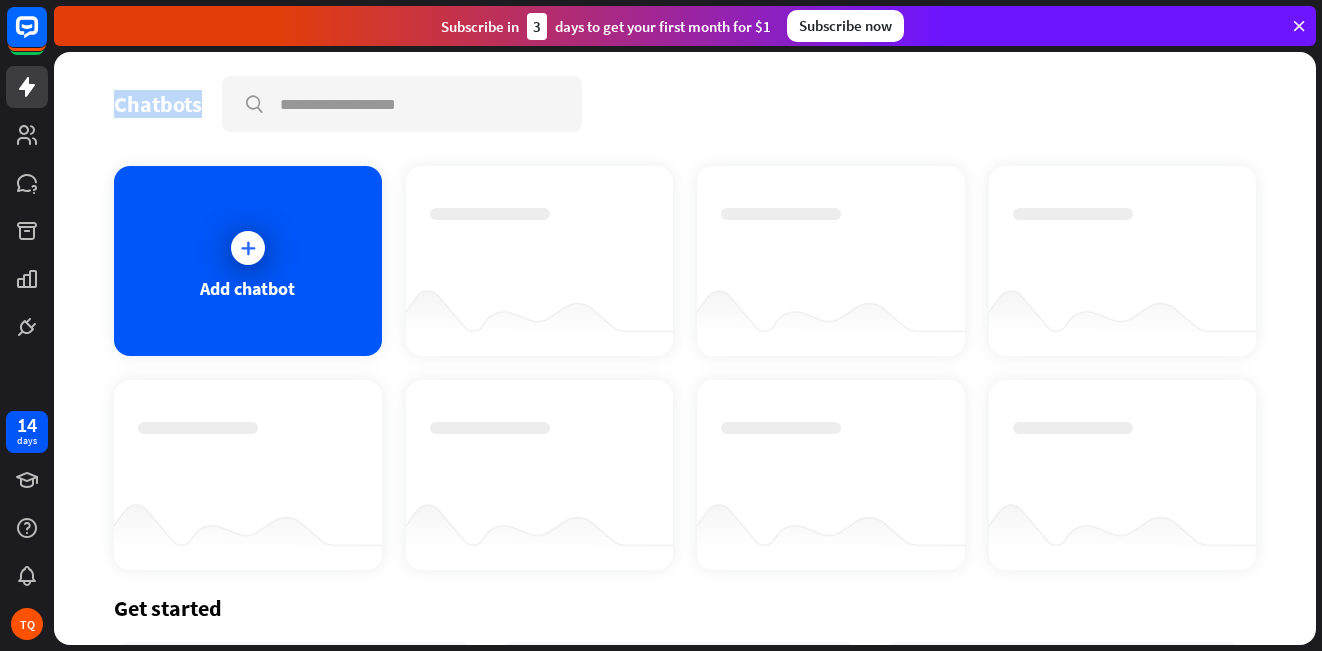 click on "Chatbots   search         Add chatbot                   Get started
How to start building your chatbots
Watch
Learn the basics of ChatBot within minutes
Start lesson
Help Center
Visit our Help Center to learn more about ChatBot
setup.
Explore" at bounding box center (685, 348) 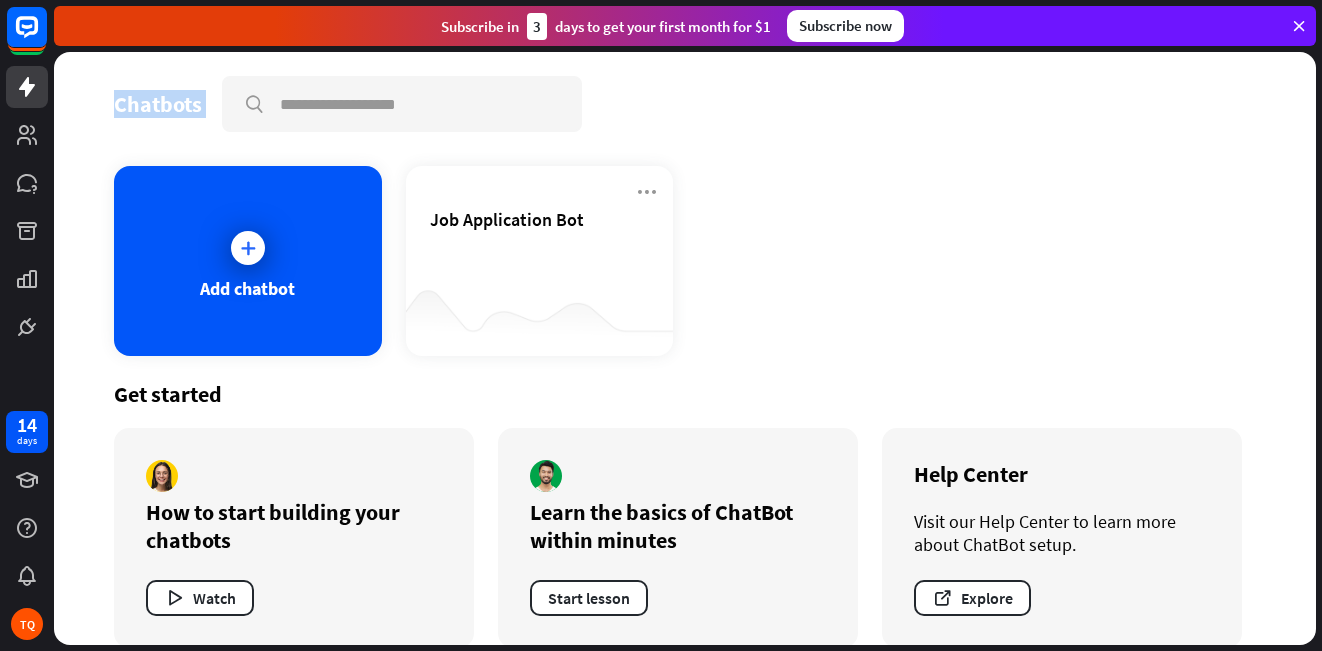 click on "Chatbots   search         Add chatbot
Job Application Bot
Get started
How to start building your chatbots
Watch
Learn the basics of ChatBot within minutes
Start lesson
Help Center
Visit our Help Center to learn more about ChatBot
setup.
Explore" at bounding box center (685, 348) 